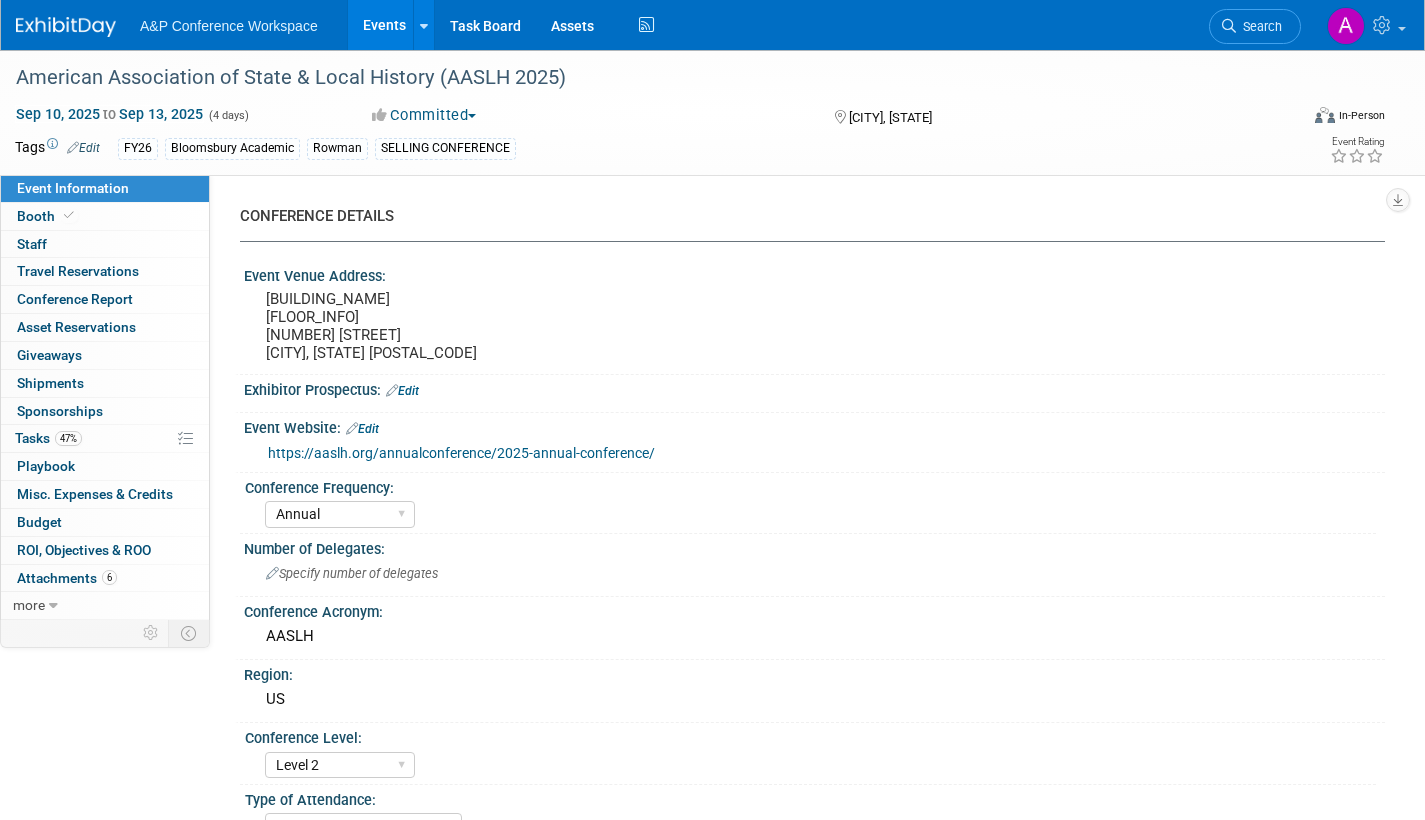 select on "Annual" 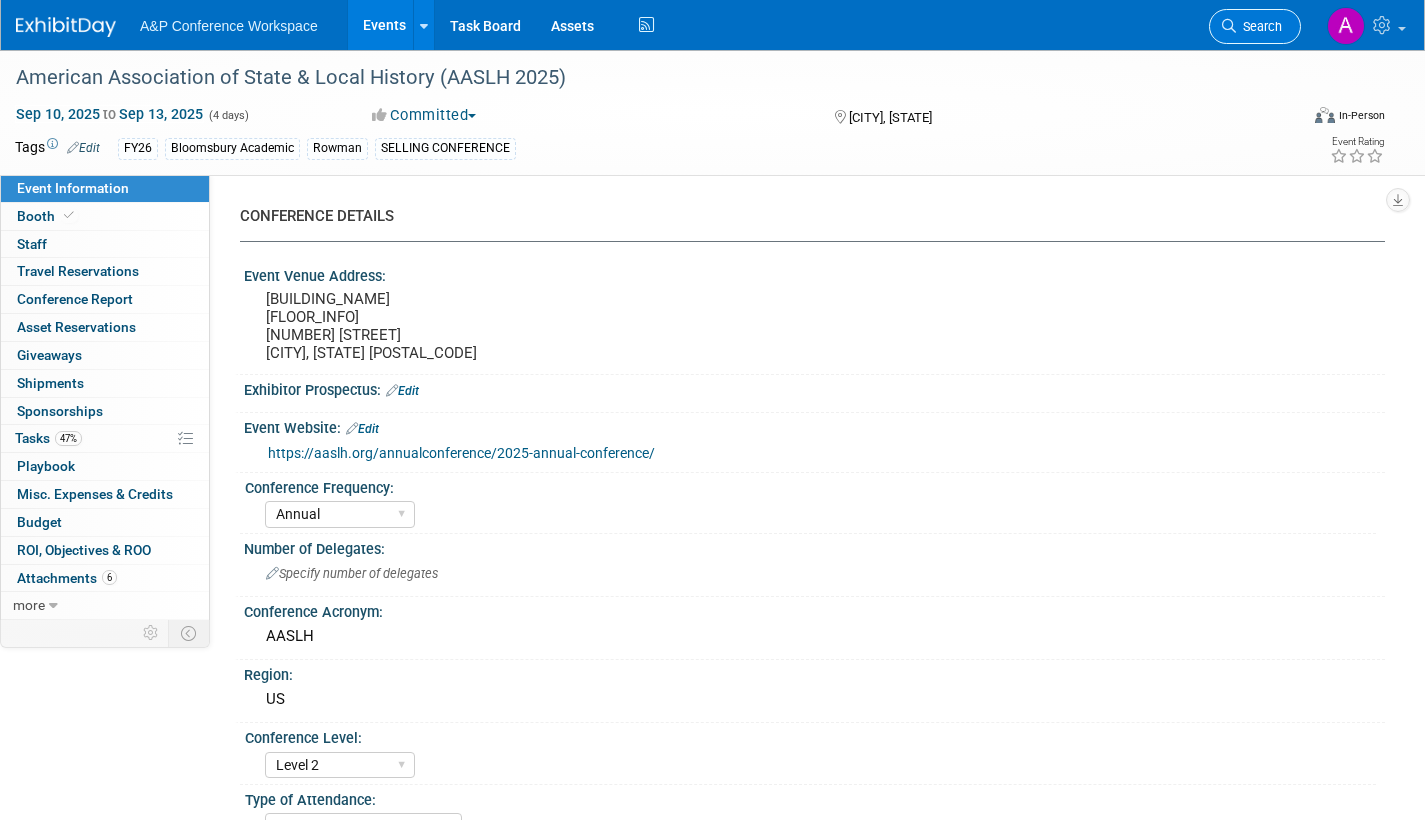 scroll, scrollTop: 0, scrollLeft: 0, axis: both 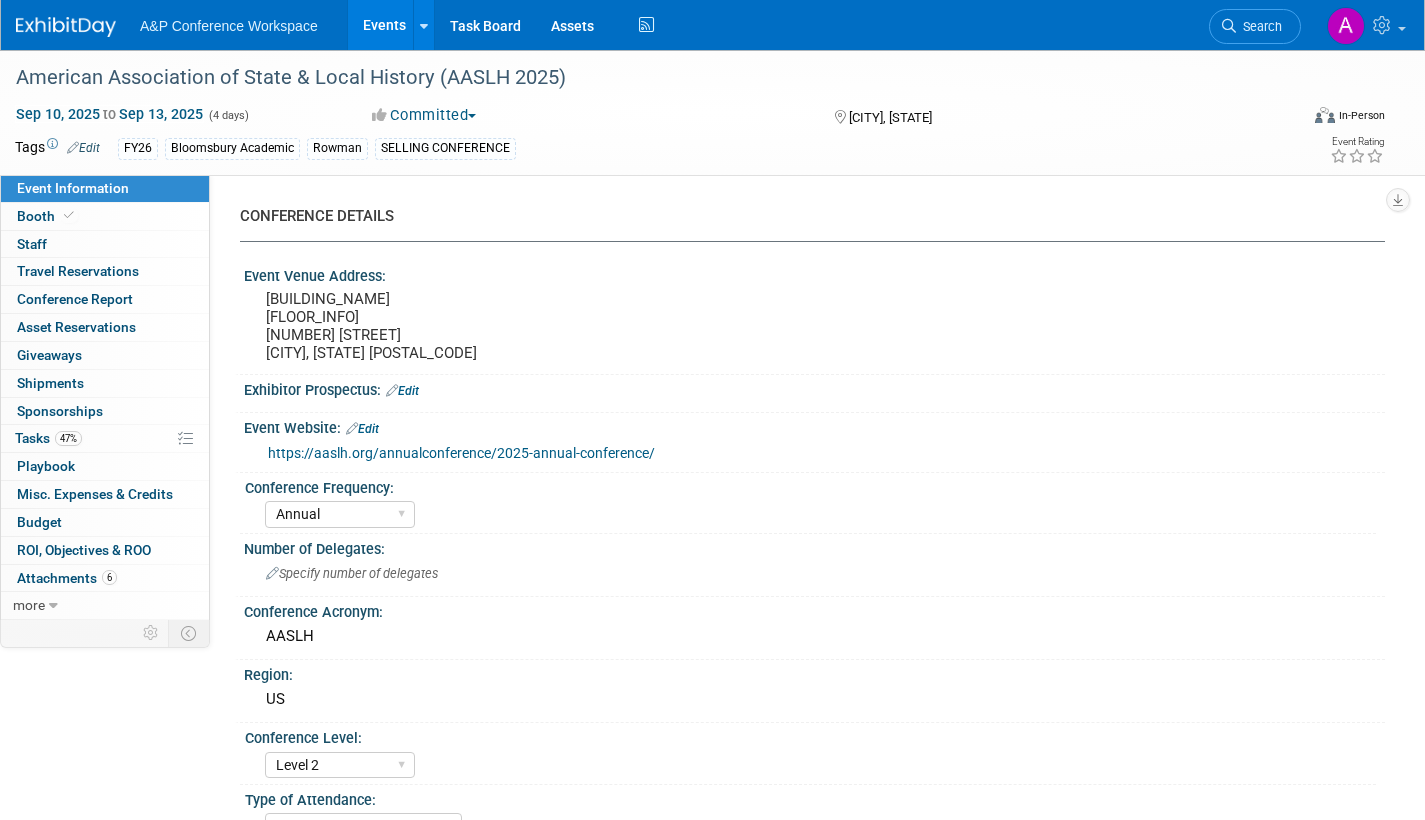 click on "Search" at bounding box center (1259, 26) 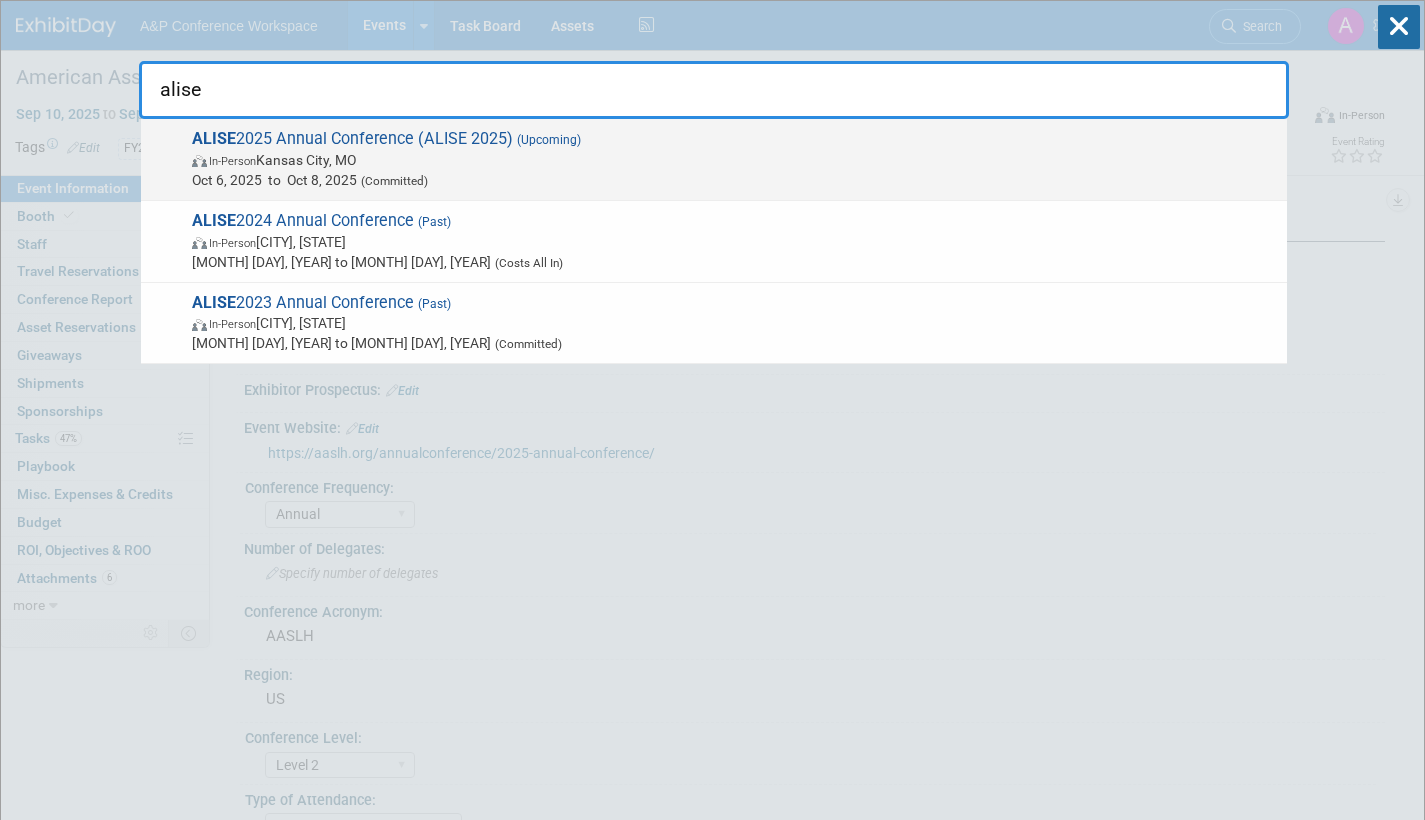 type on "alise" 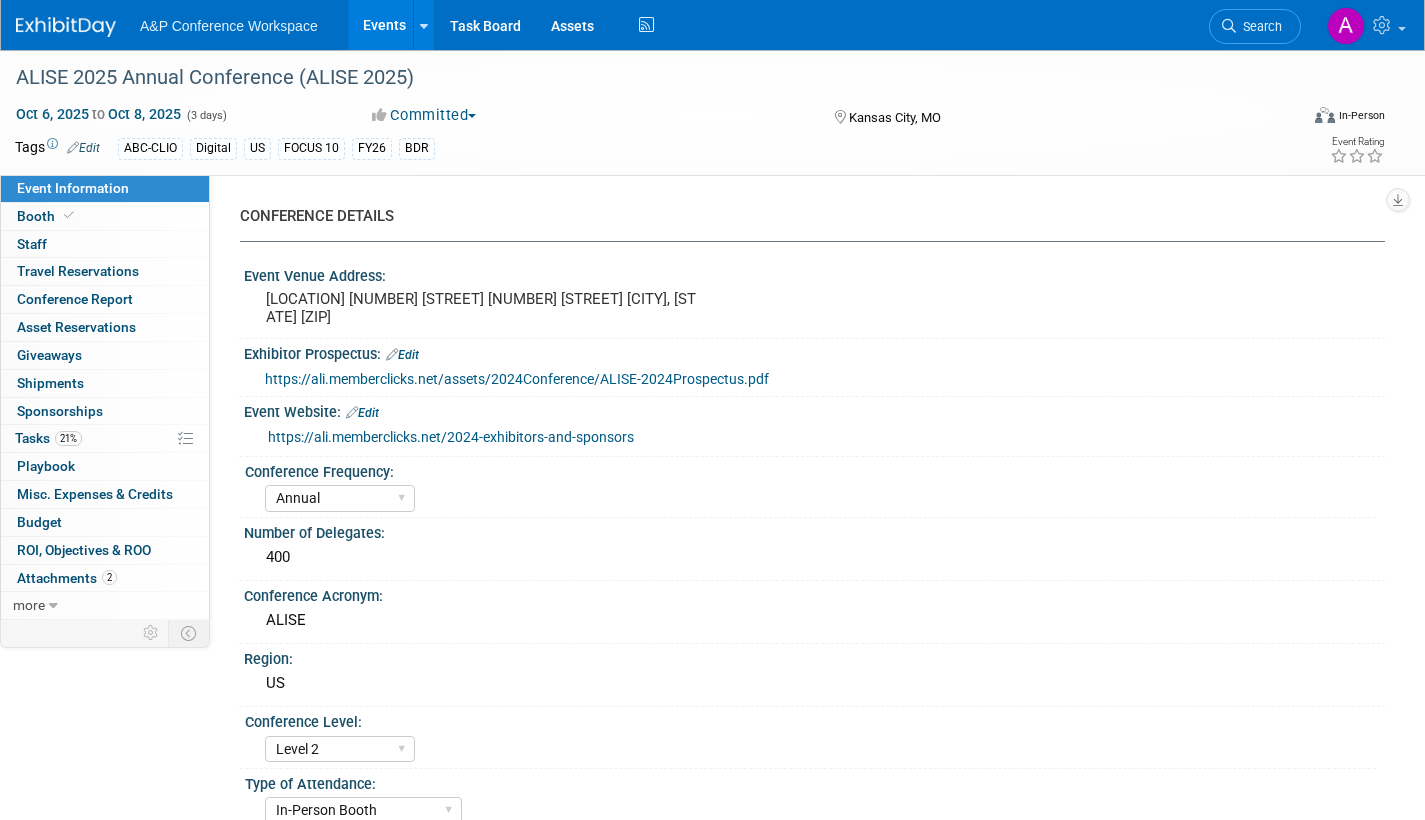 select on "Annual" 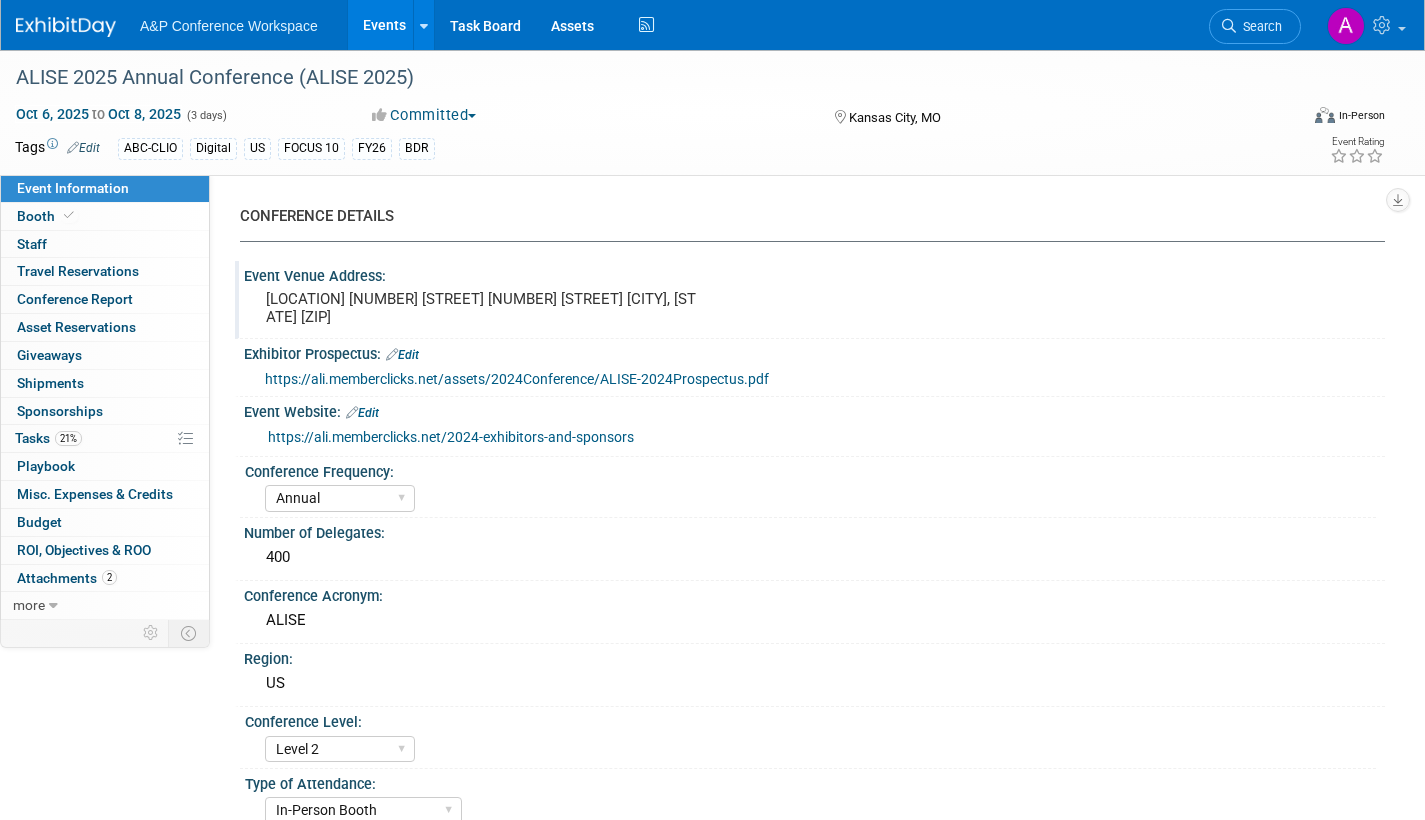 scroll, scrollTop: 0, scrollLeft: 0, axis: both 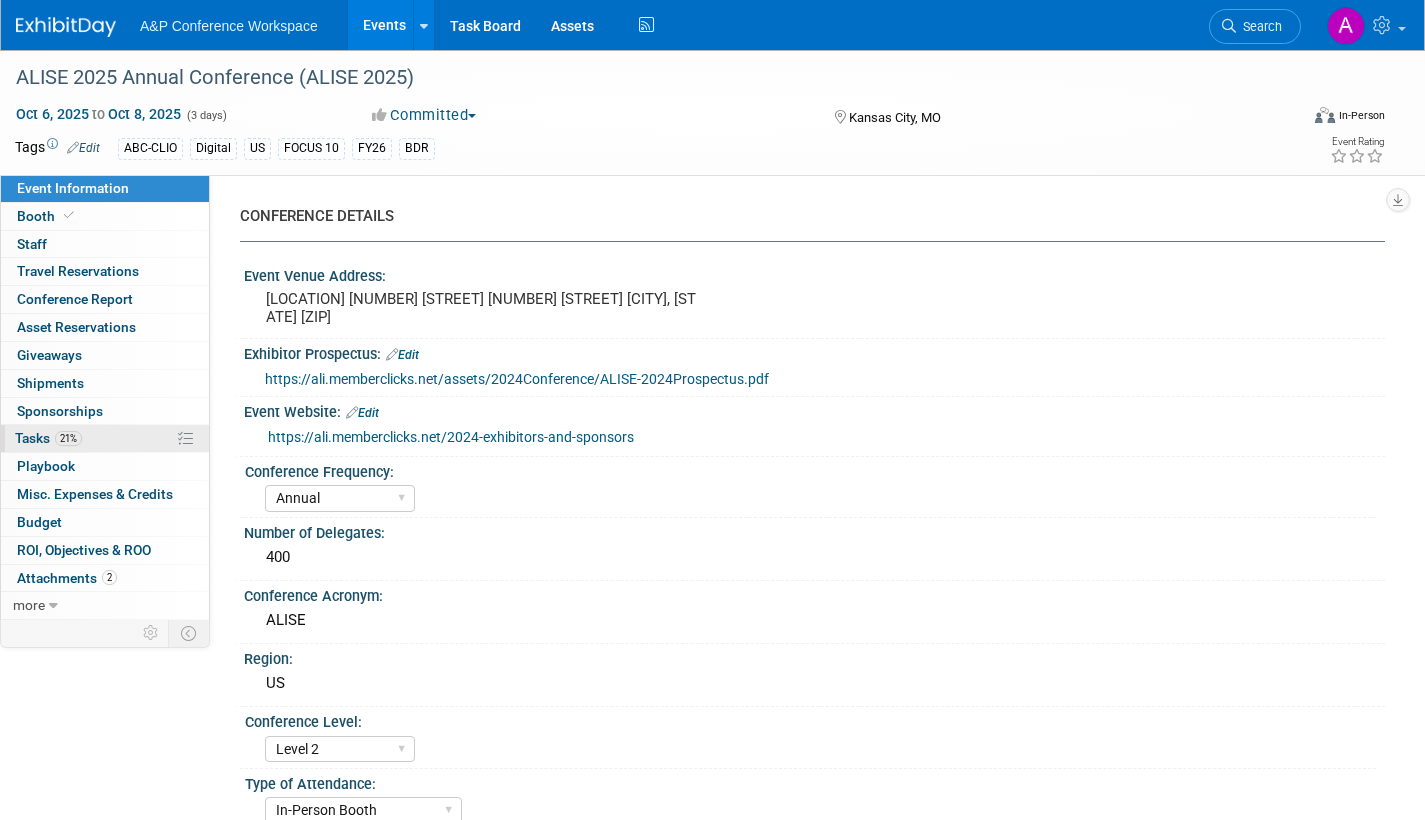 drag, startPoint x: 36, startPoint y: 435, endPoint x: 83, endPoint y: 444, distance: 47.853943 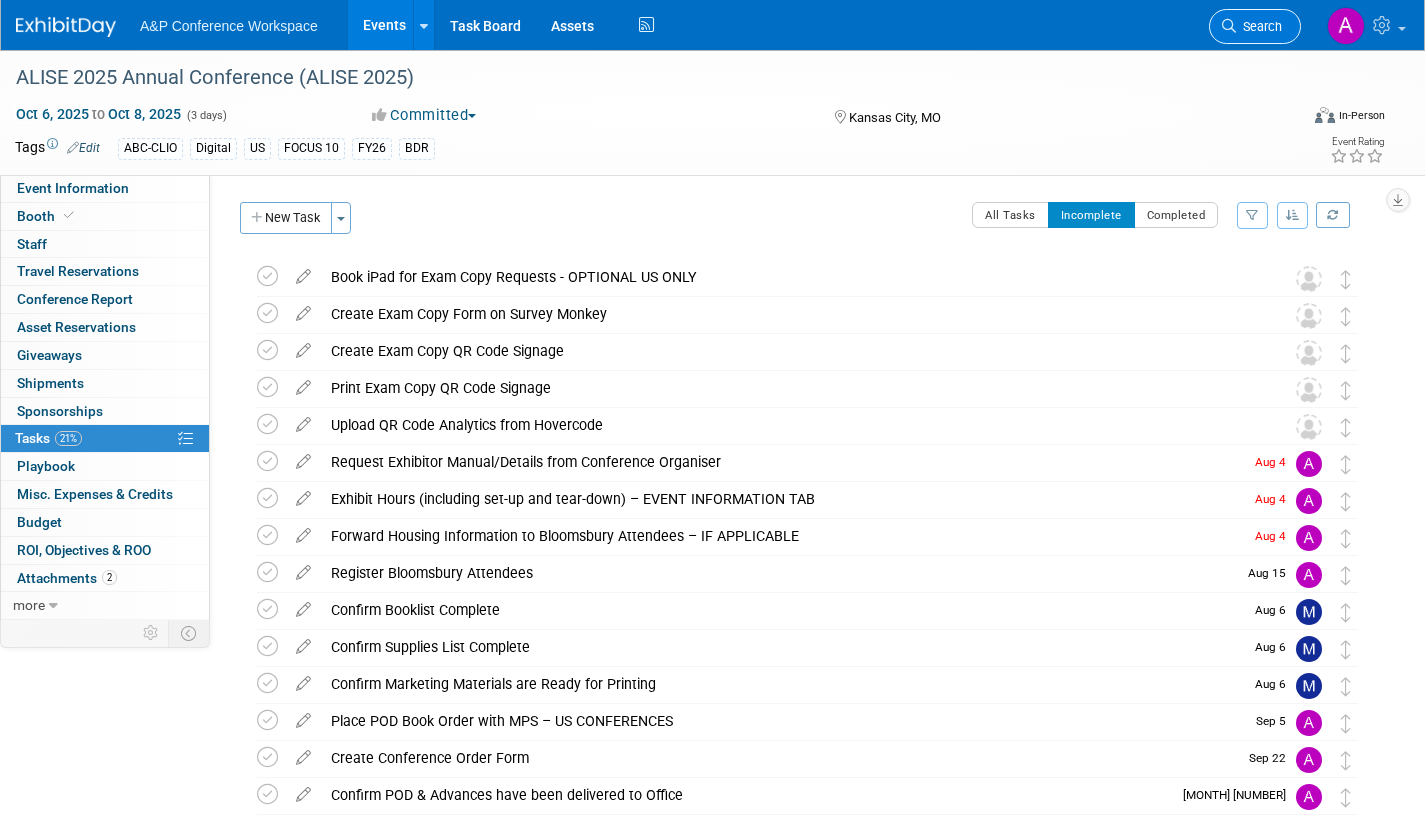 click on "Search" at bounding box center (1259, 26) 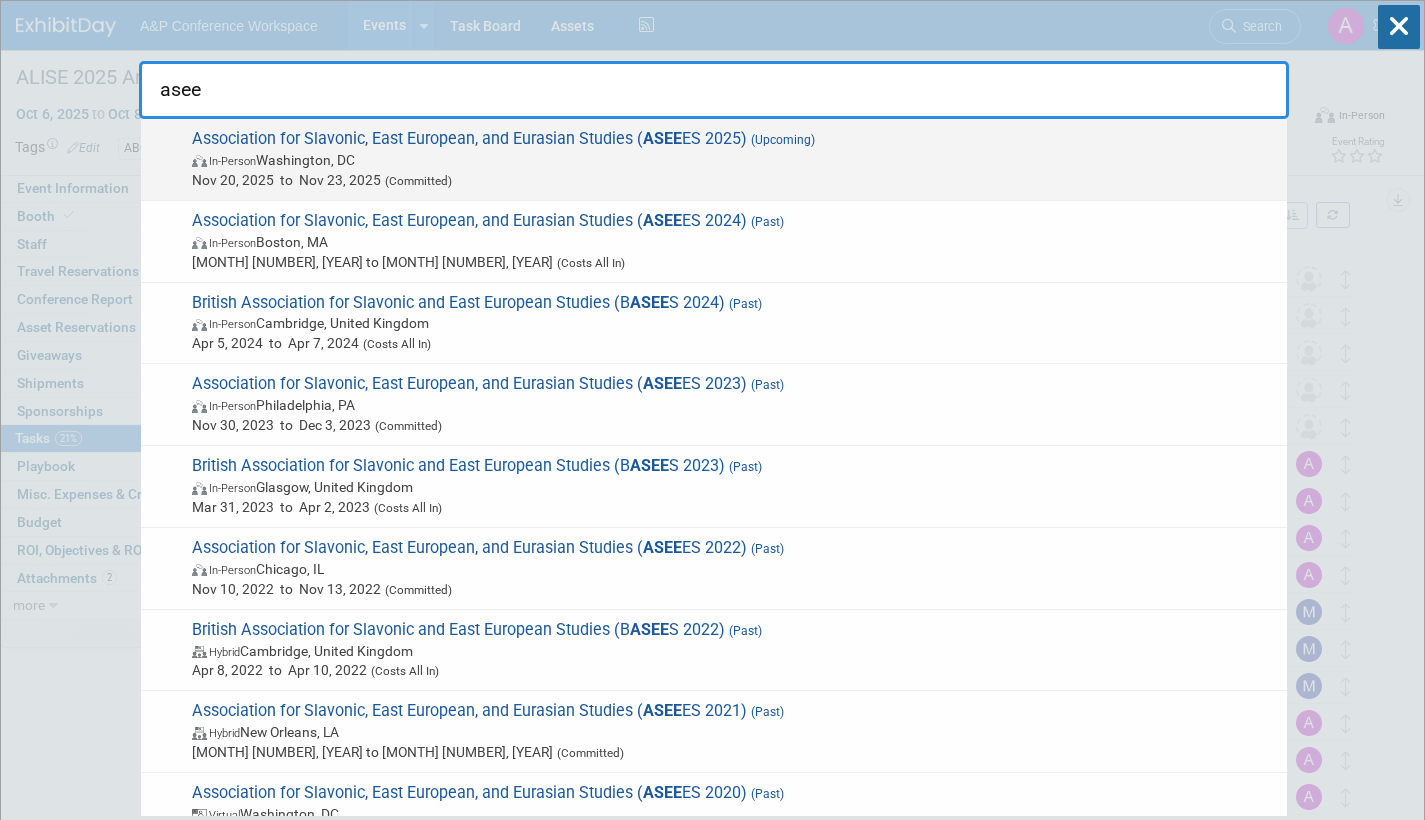 type on "asee" 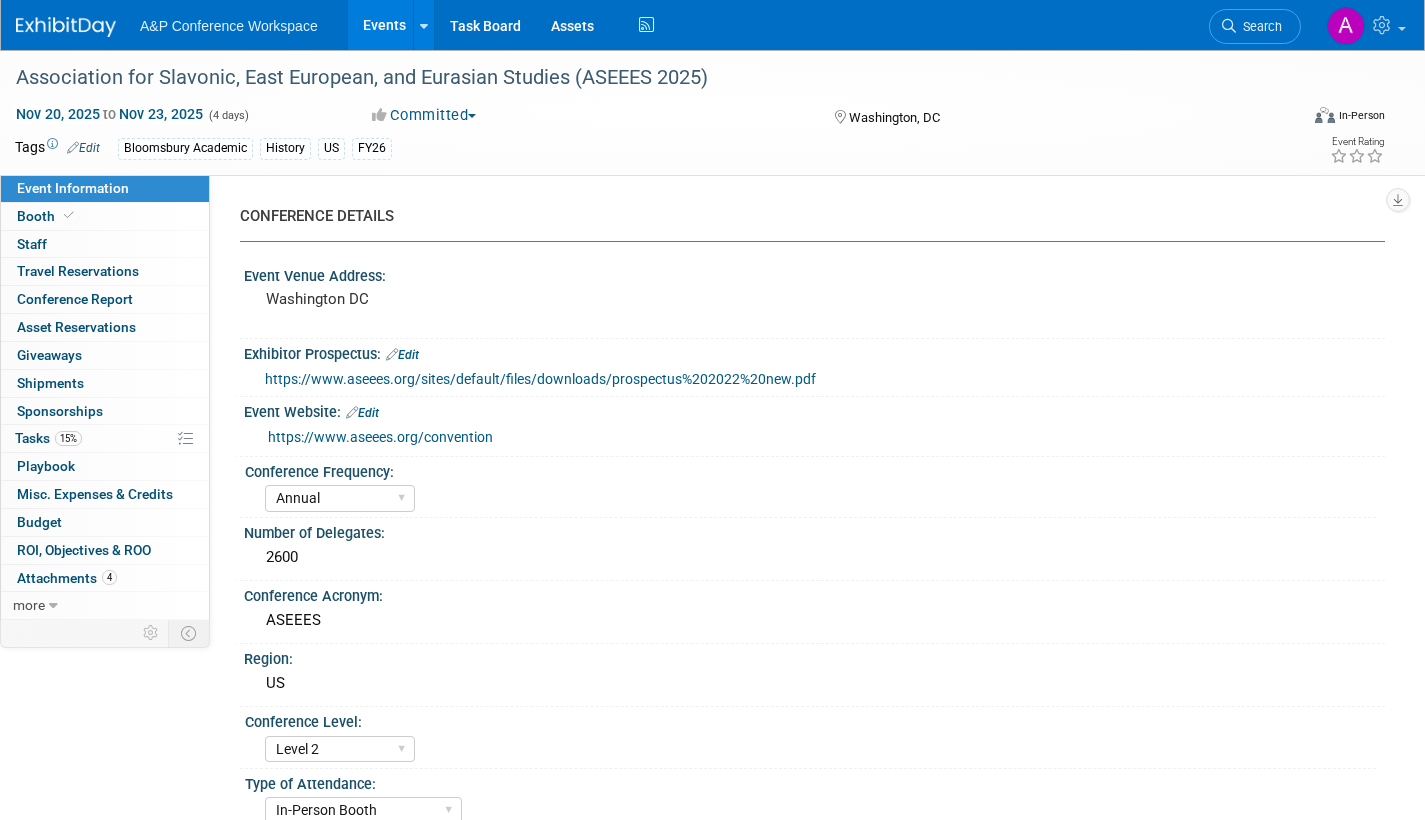 select on "Annual" 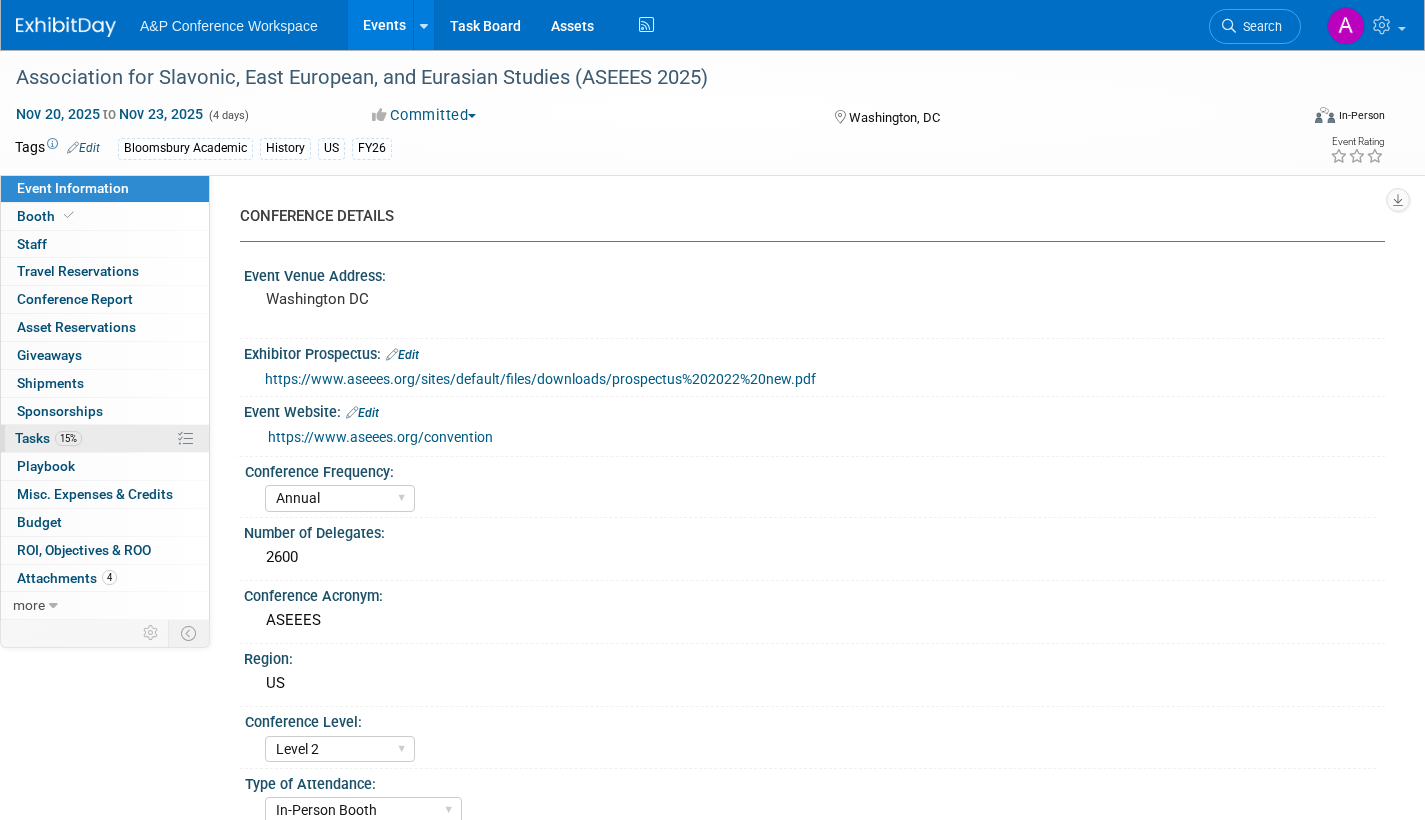 click on "Tasks 15%" at bounding box center (48, 438) 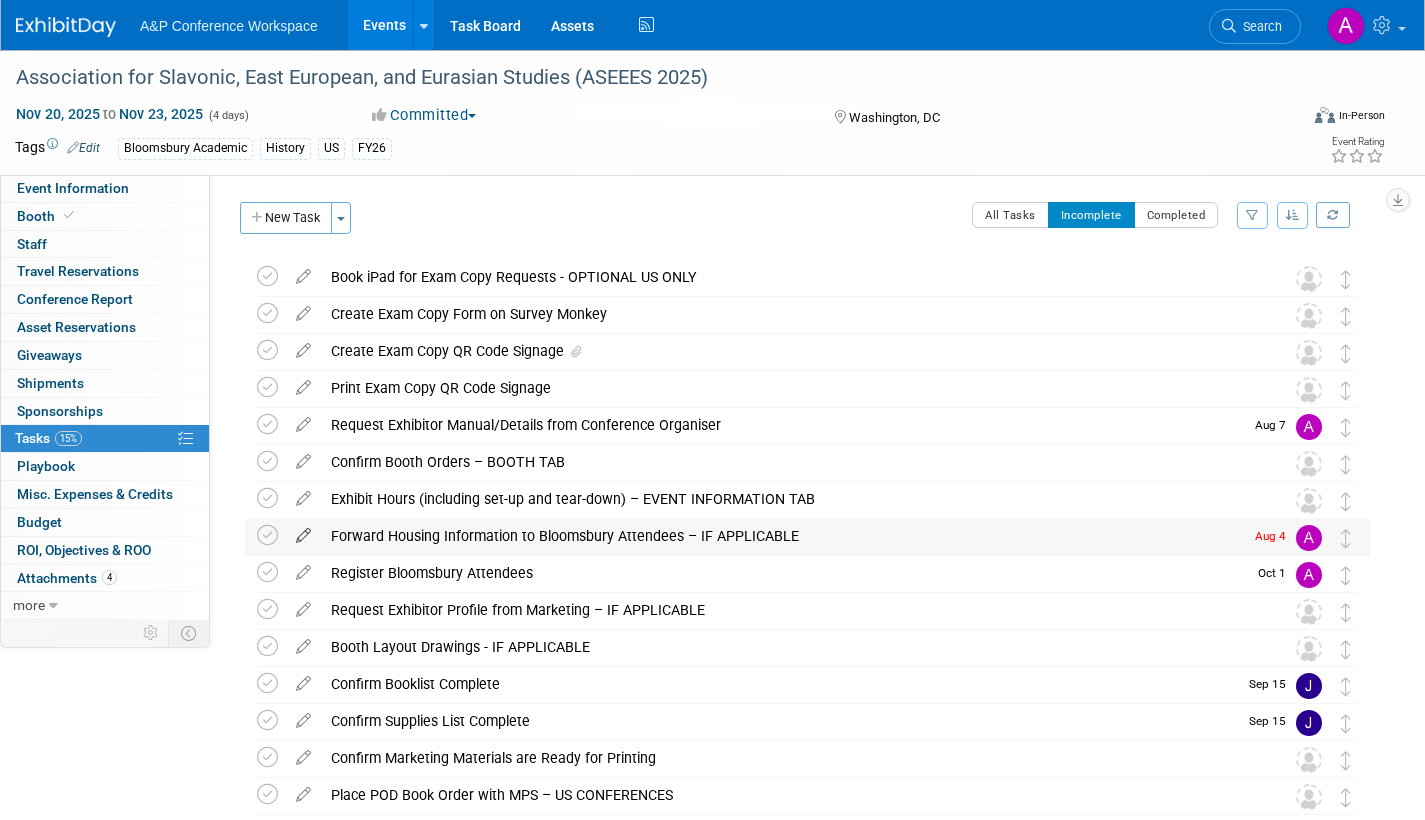 click at bounding box center [303, 531] 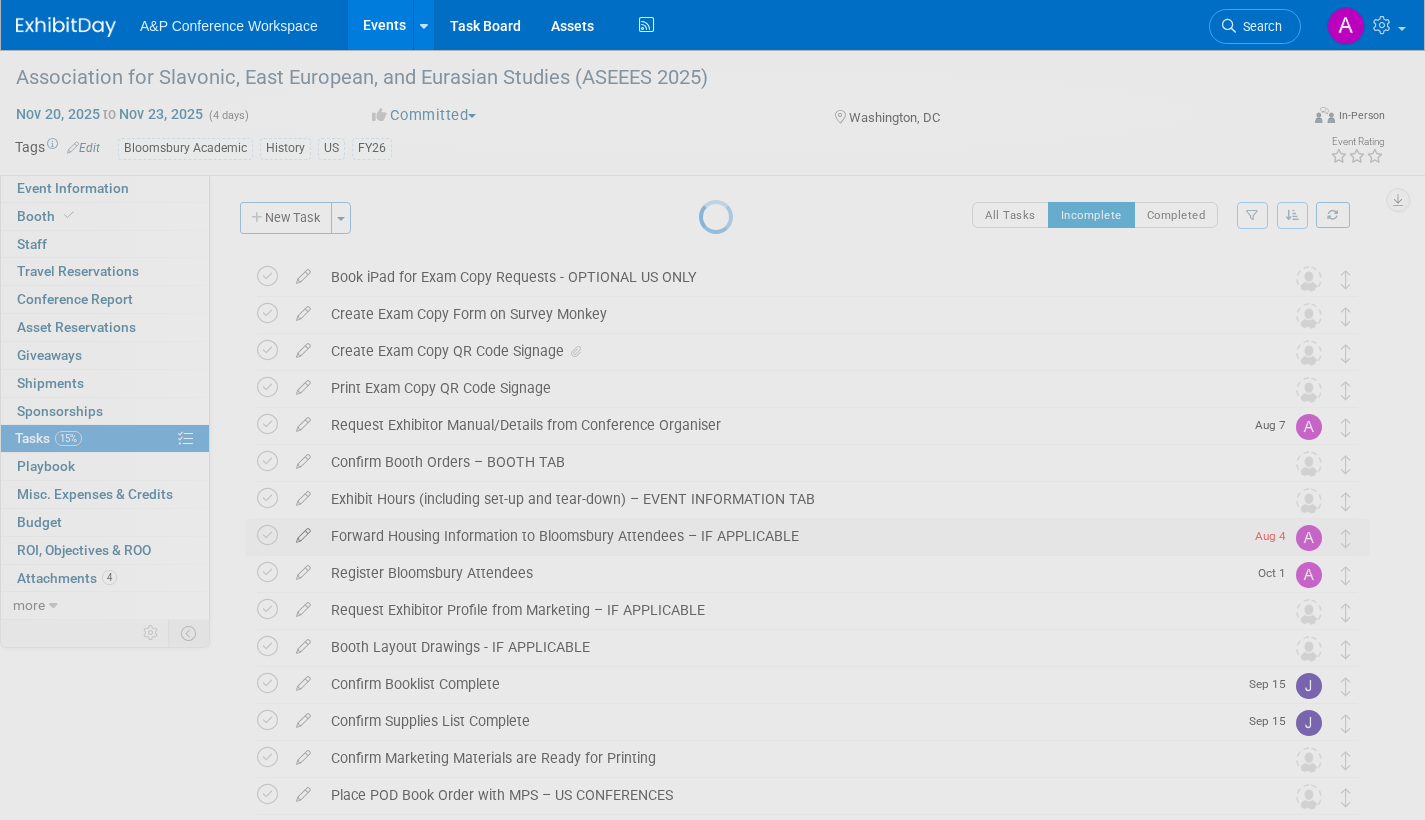 select on "7" 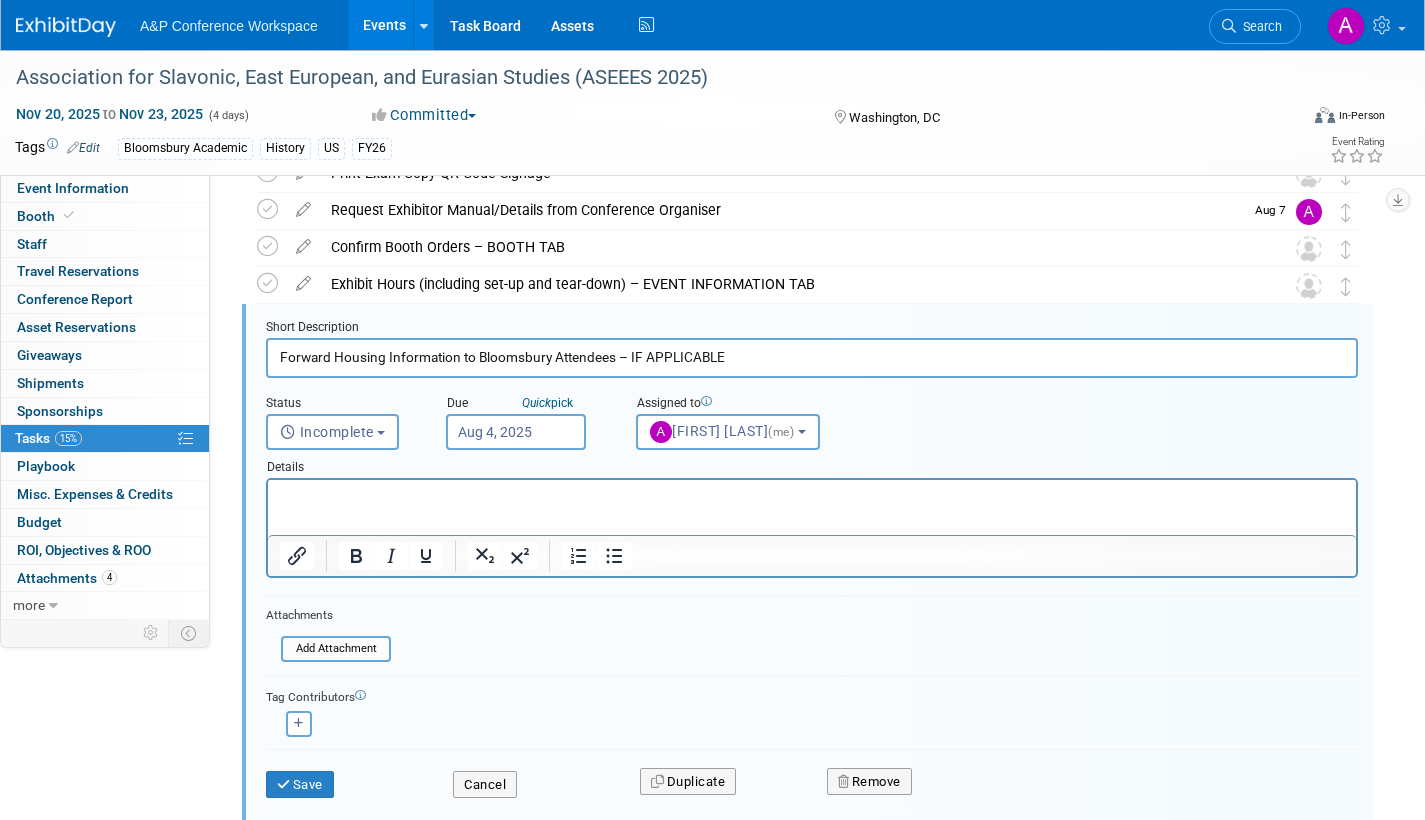 scroll, scrollTop: 0, scrollLeft: 0, axis: both 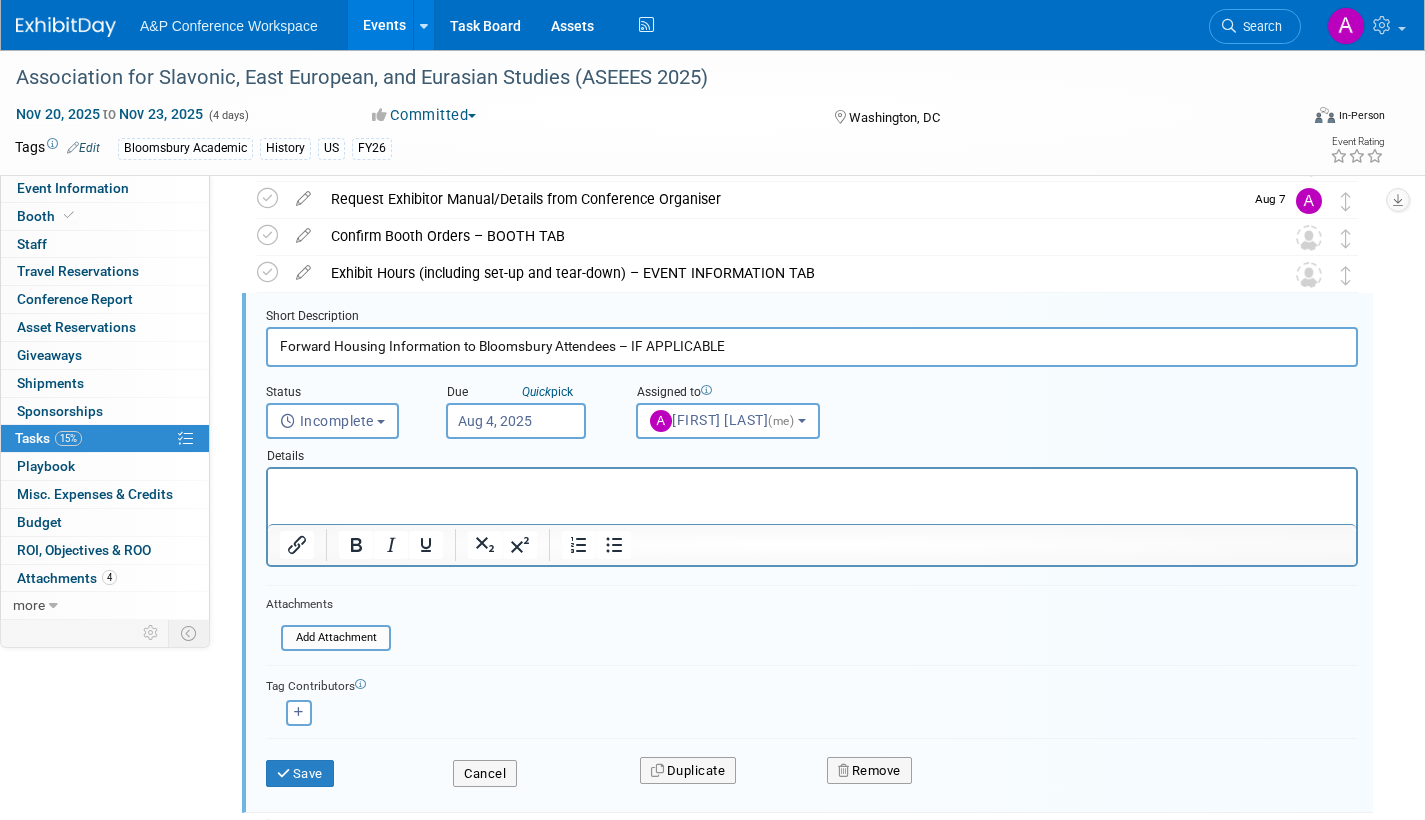 click on "Aug 4, 2025" at bounding box center (516, 421) 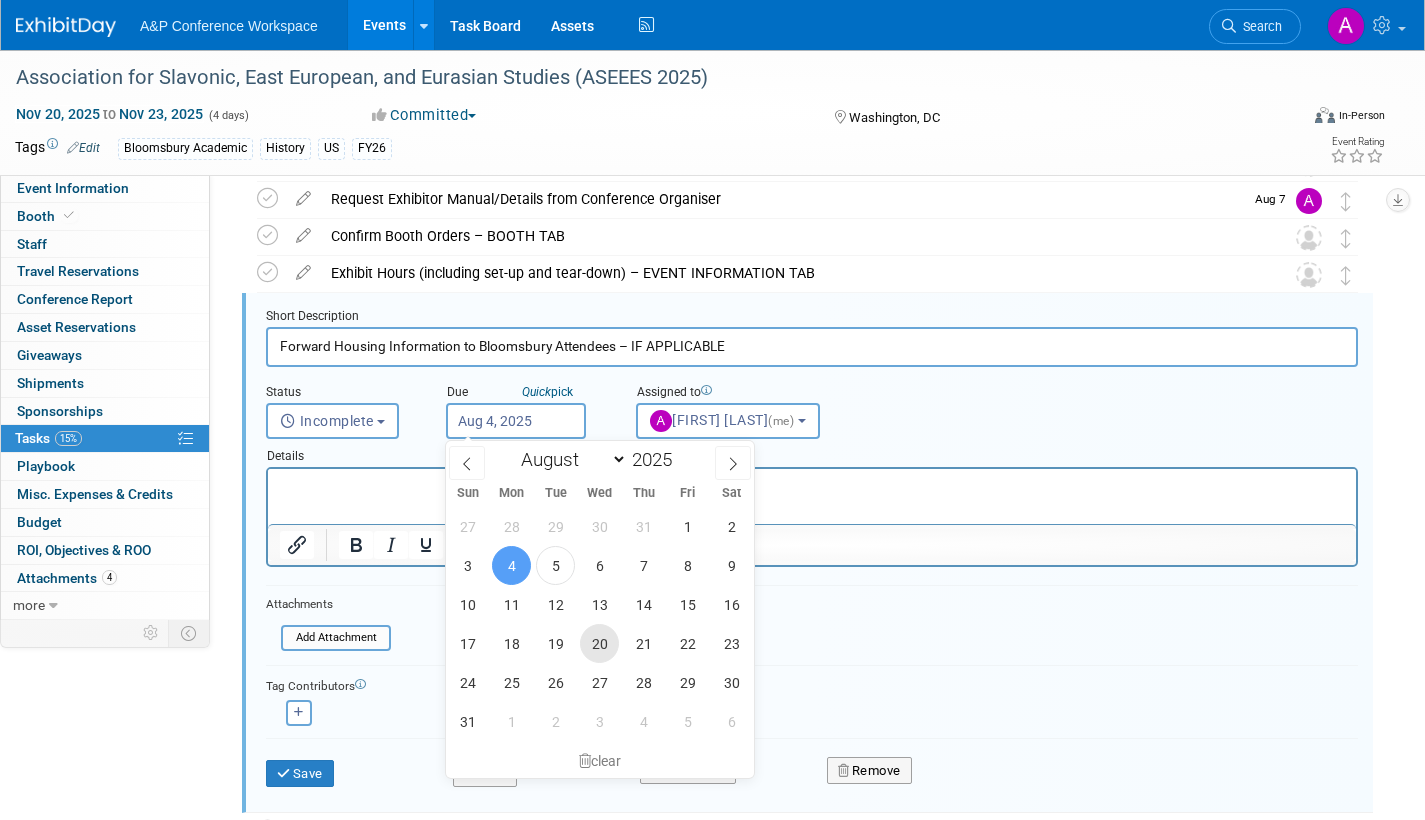 click on "20" at bounding box center (599, 643) 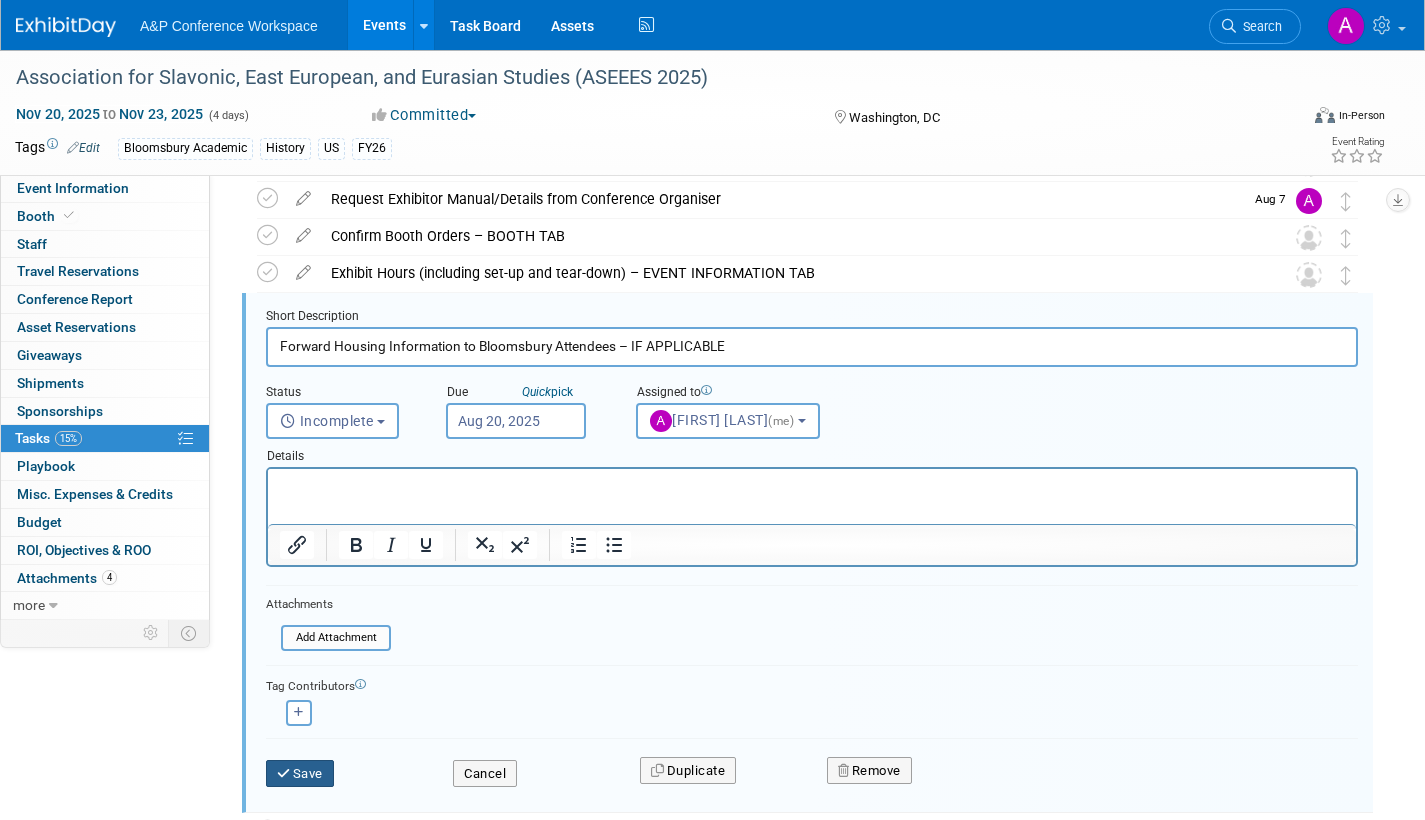 click on "Save" at bounding box center (300, 774) 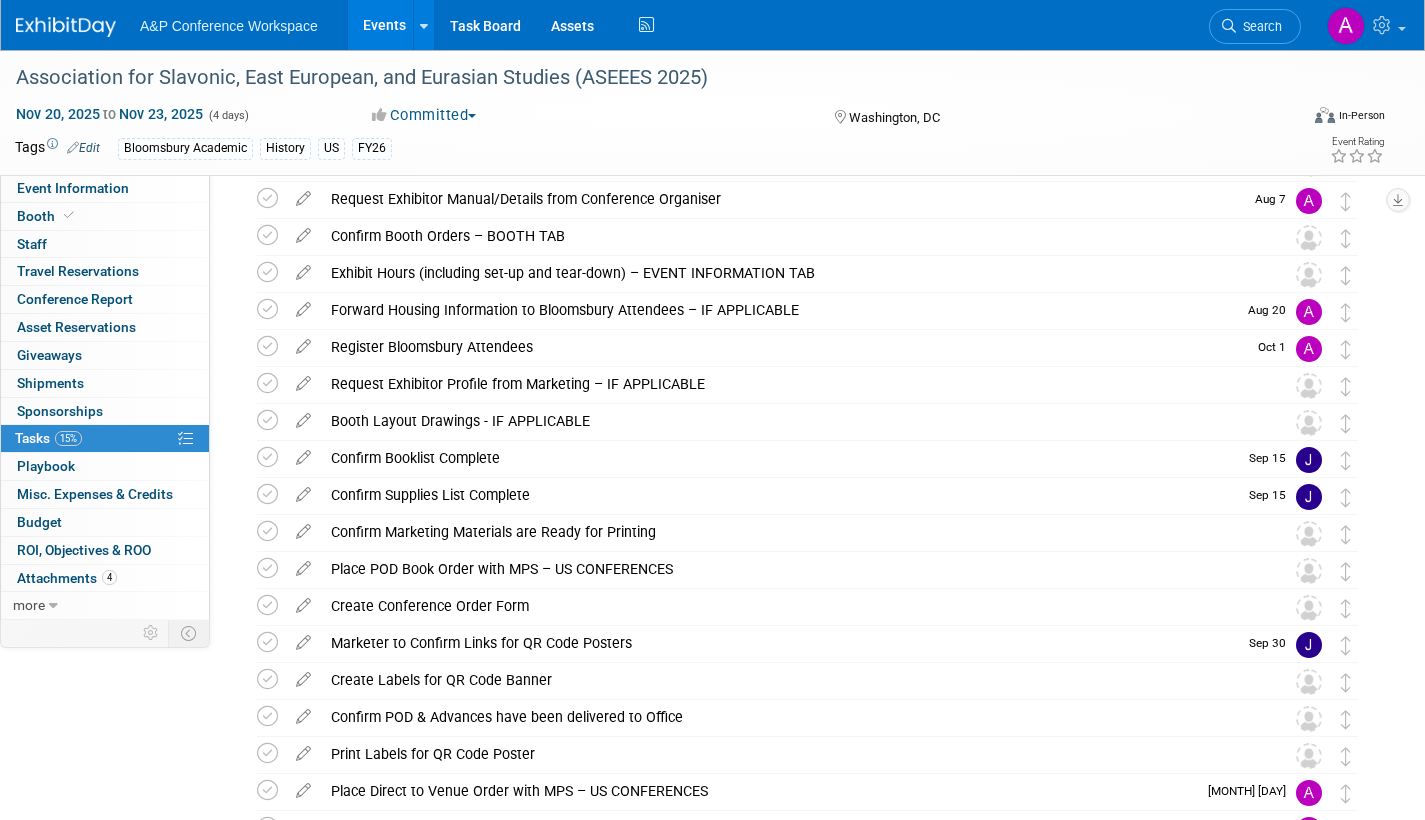 click on "Search" at bounding box center [1259, 26] 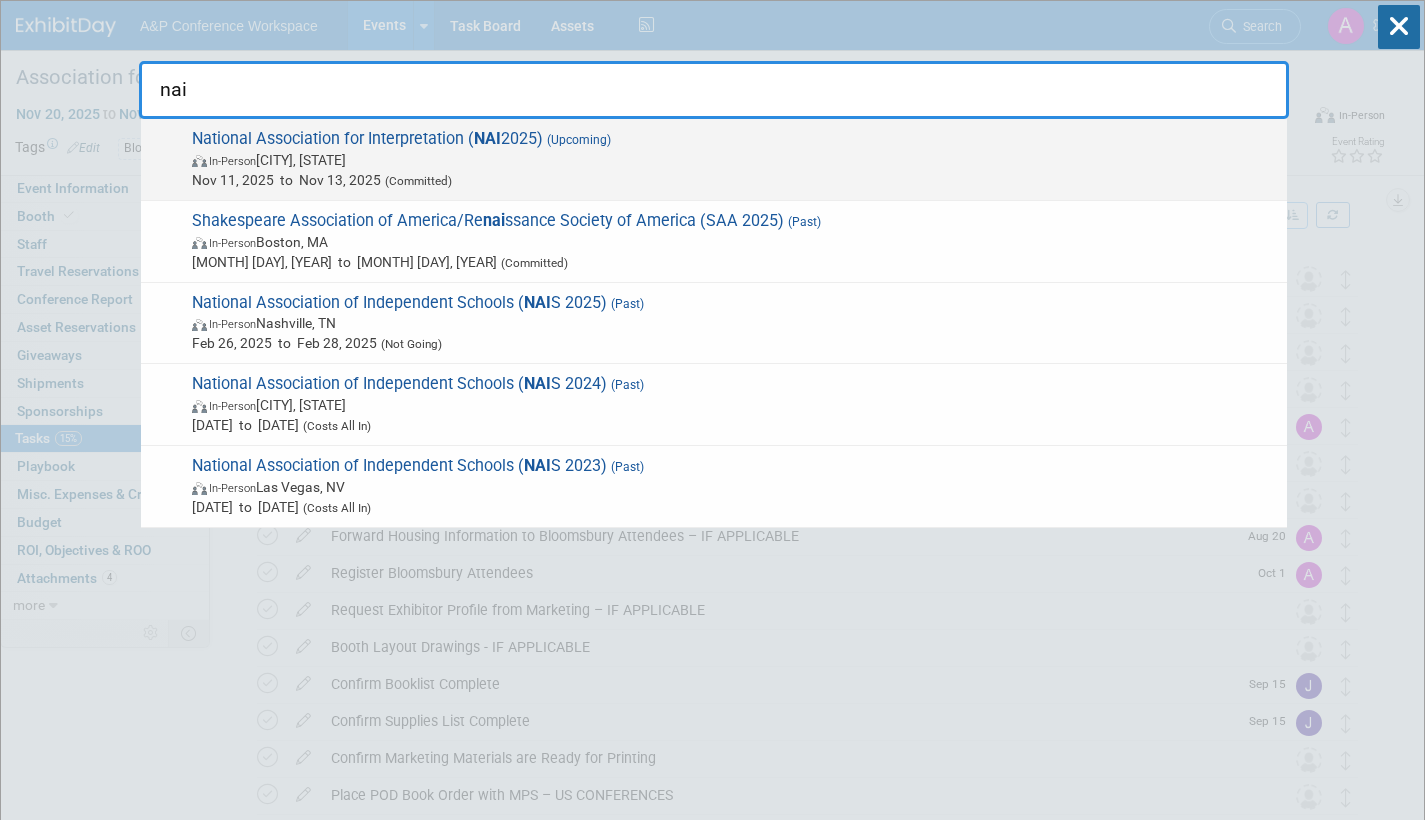 type on "nai" 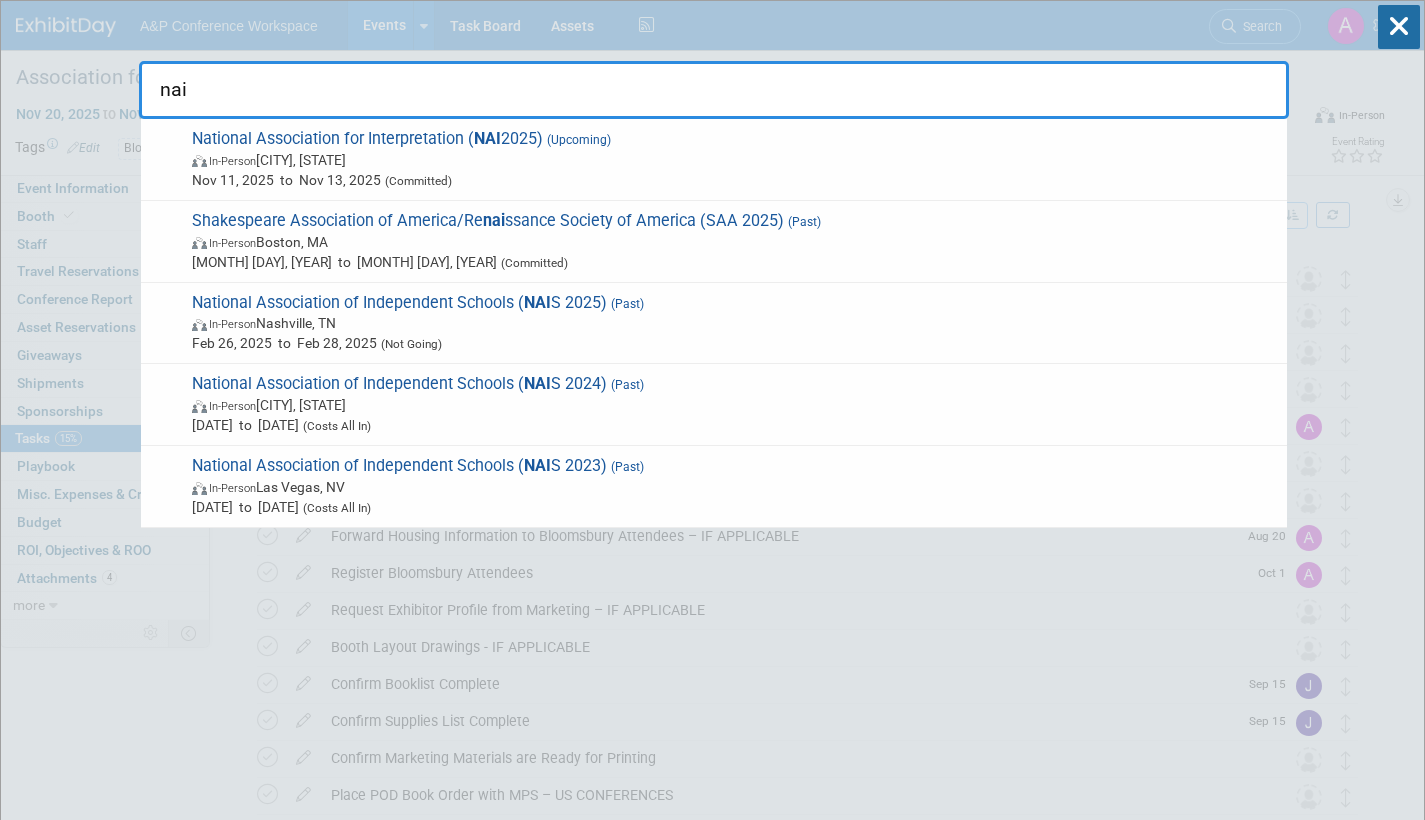 click on "[MONTH] [DAY], [YEAR]  to  [MONTH] [DAY], [YEAR]  (Committed)" at bounding box center [734, 180] 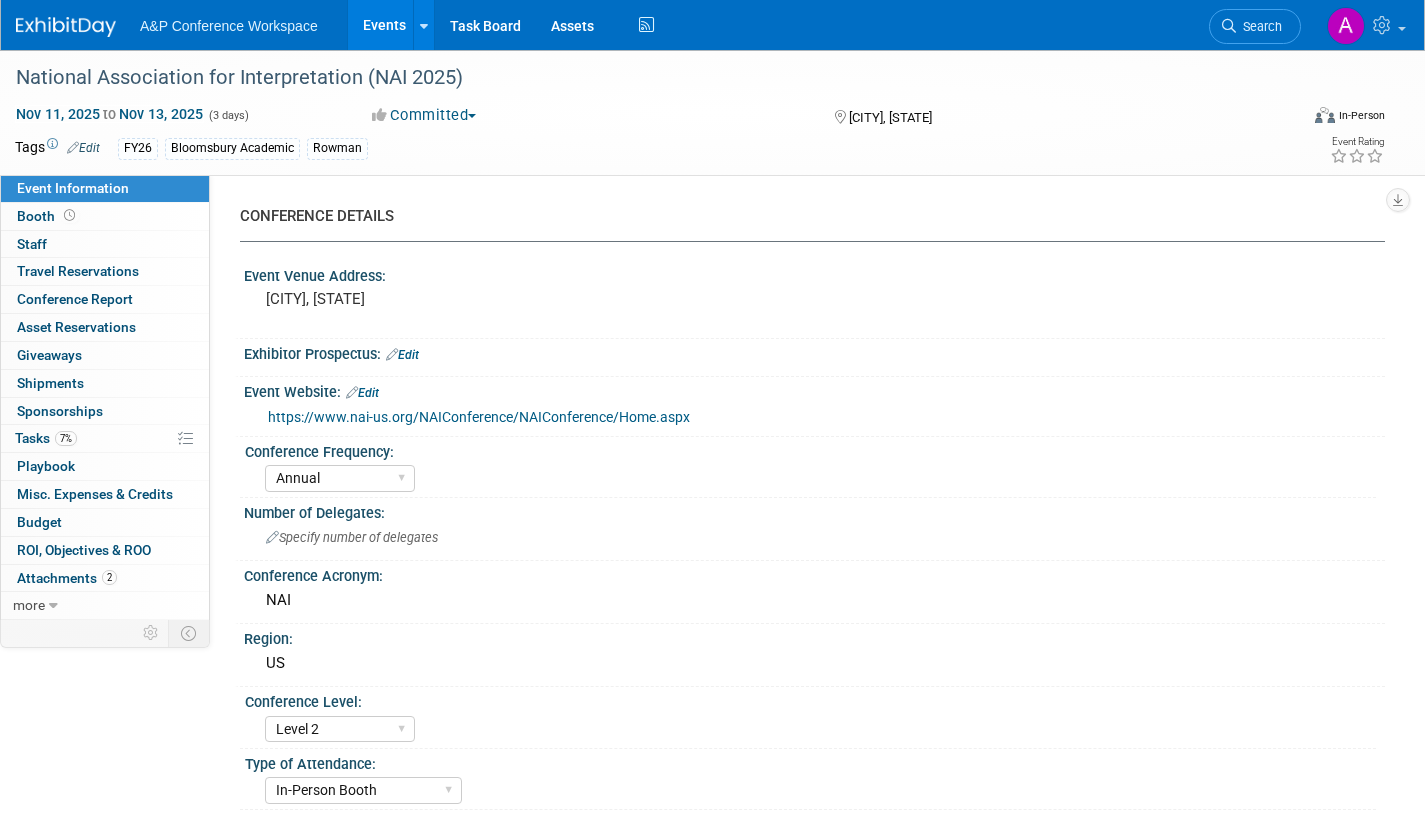 select on "Annual" 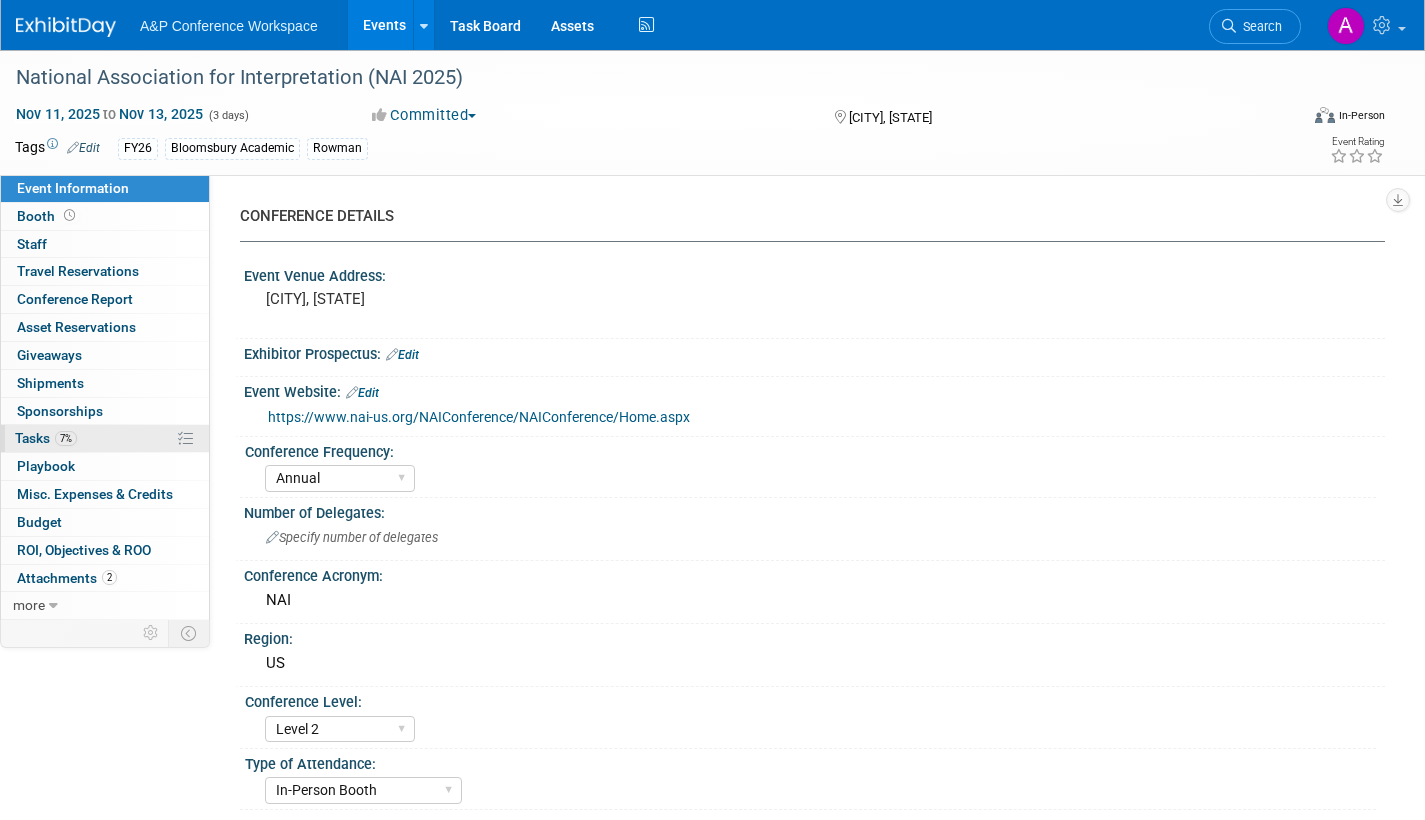click on "Tasks 7%" at bounding box center (46, 438) 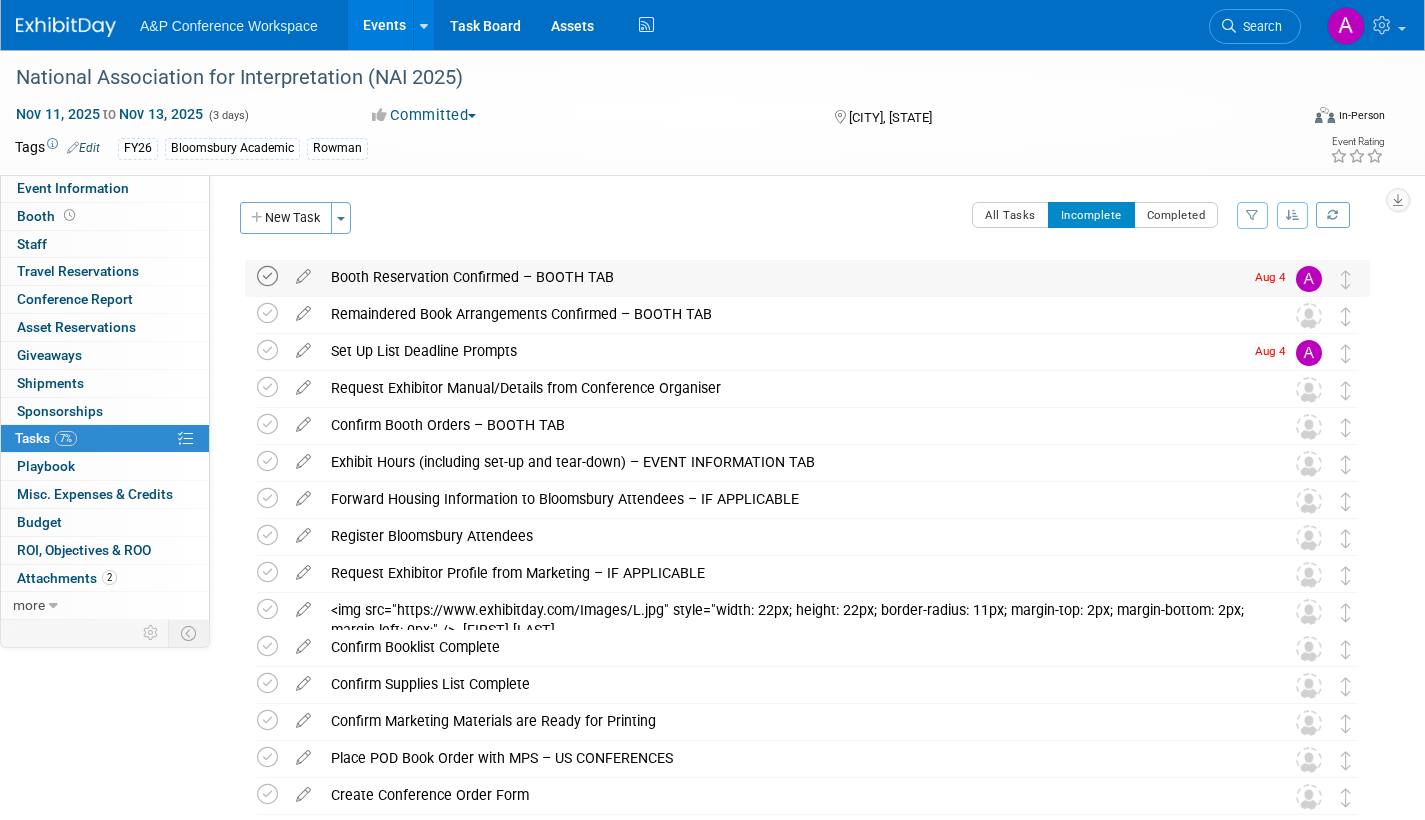 click at bounding box center (267, 276) 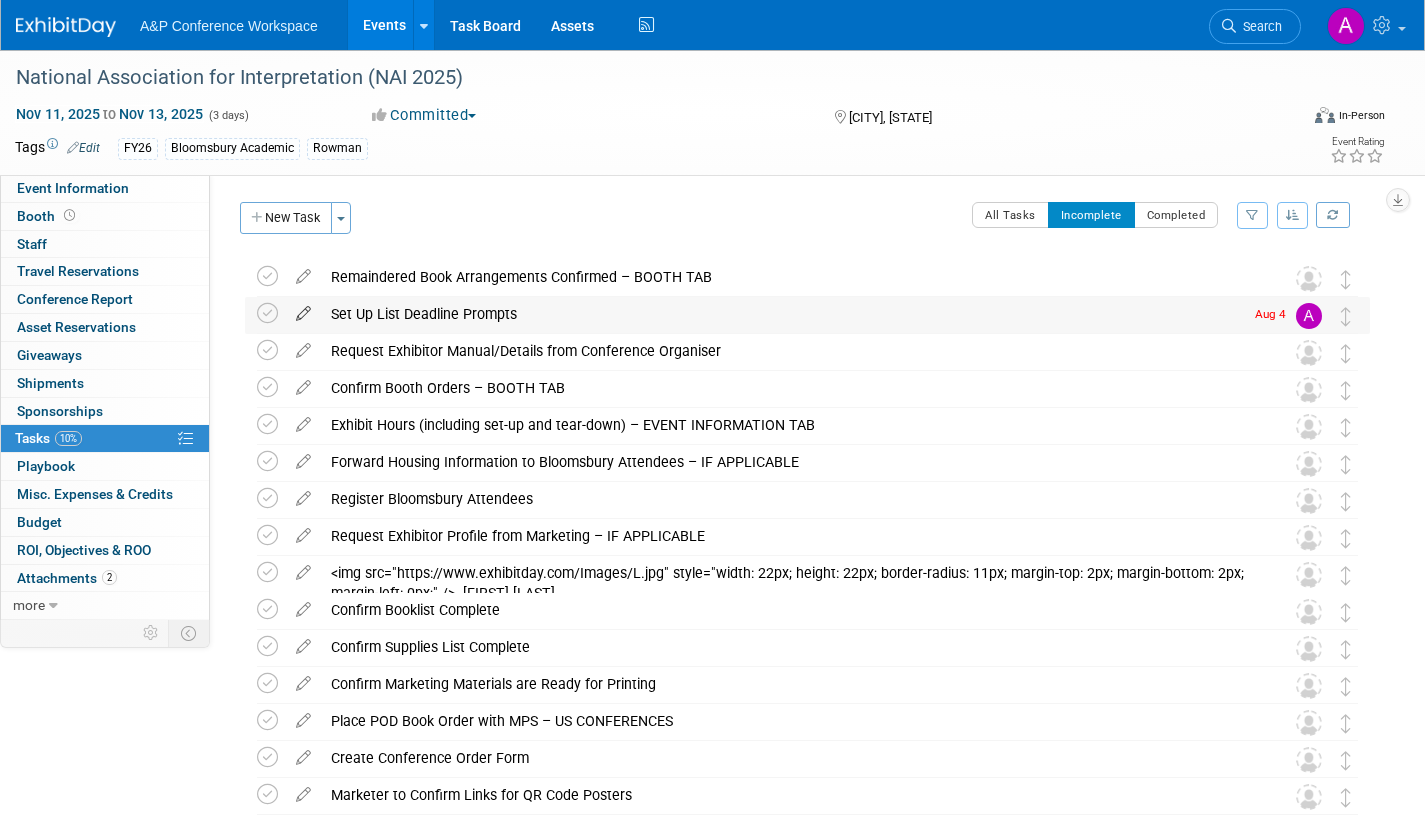 click at bounding box center [303, 309] 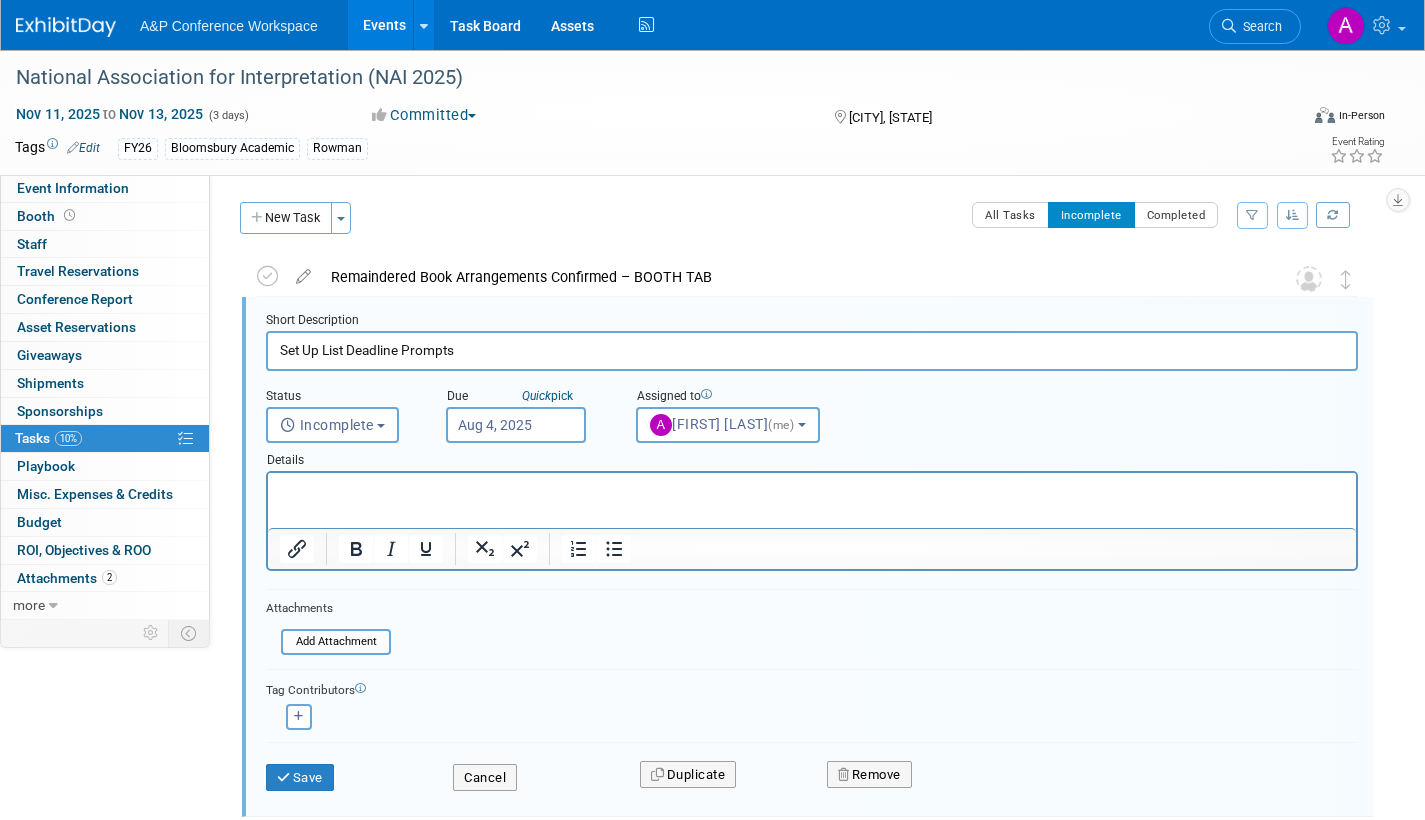 scroll, scrollTop: 4, scrollLeft: 0, axis: vertical 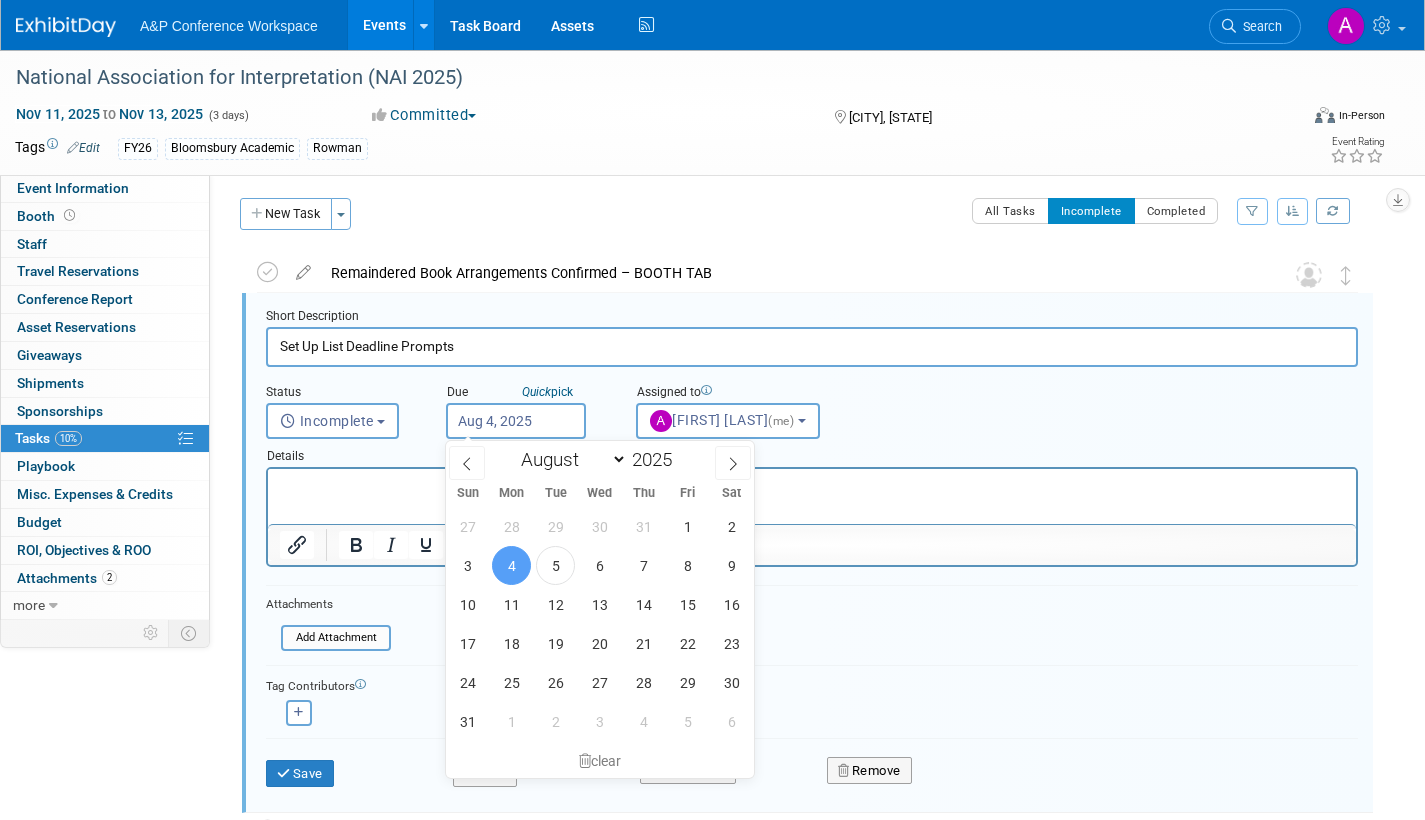 click on "Aug 4, 2025" at bounding box center [516, 421] 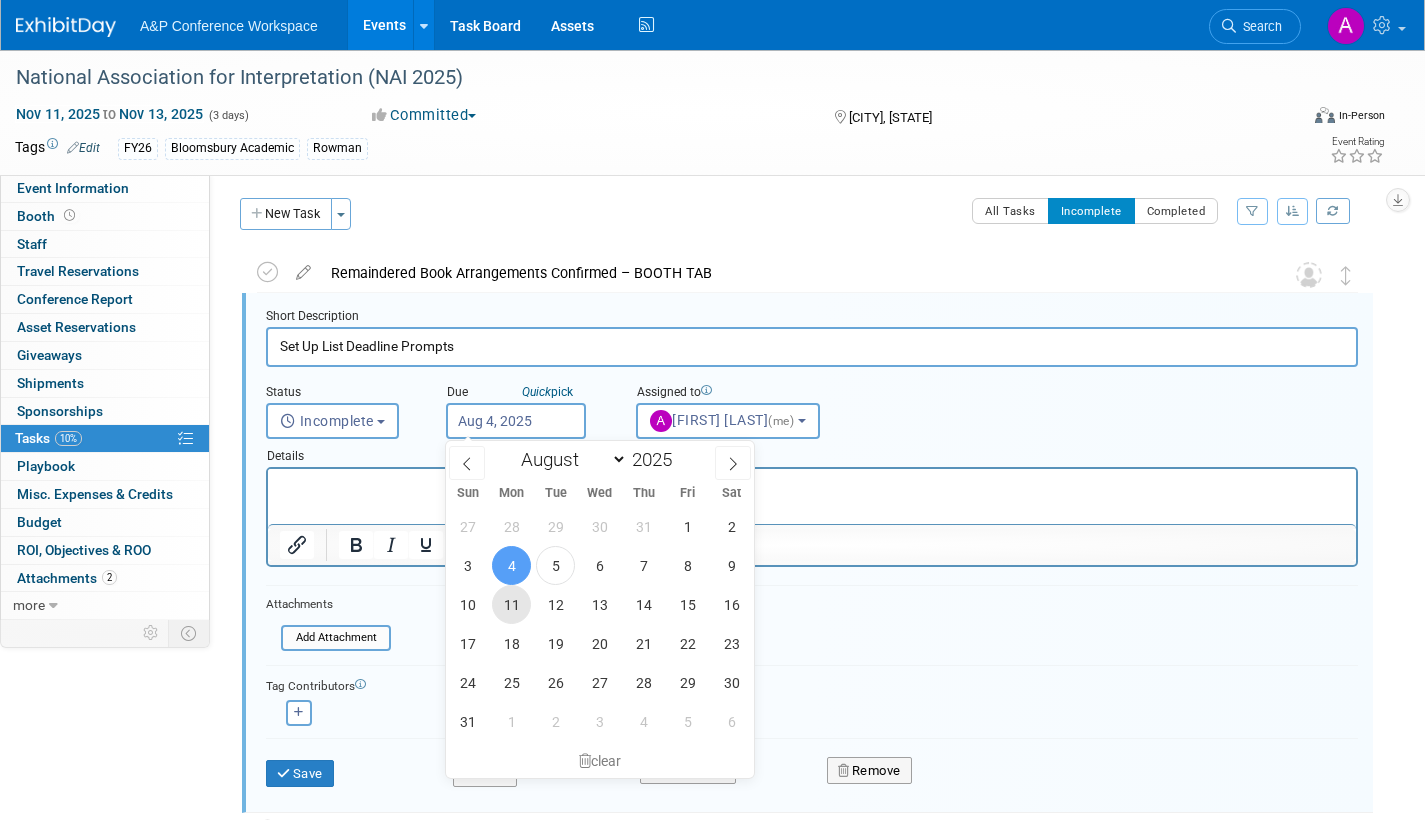 click on "11" at bounding box center (511, 604) 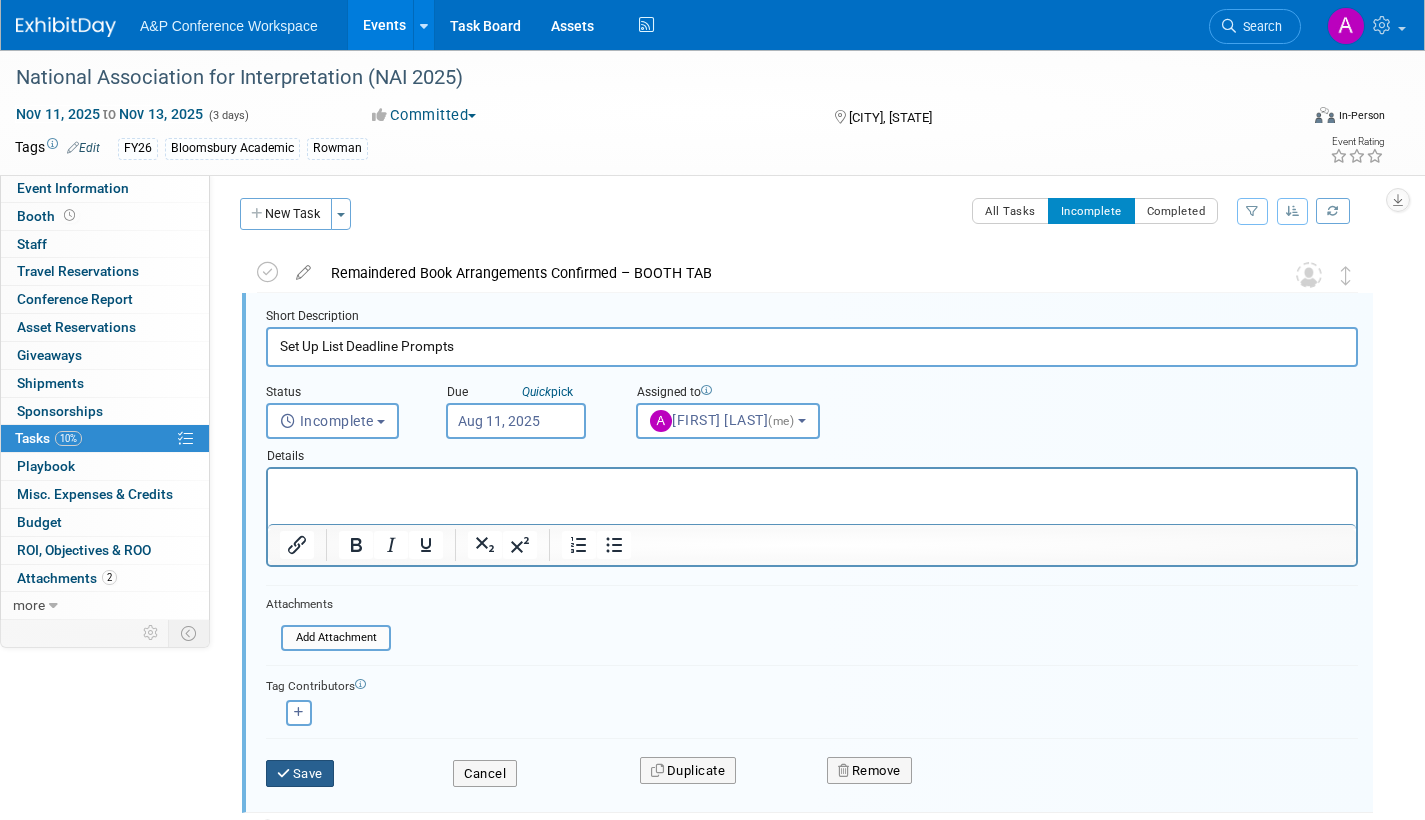 click on "Save" at bounding box center [300, 774] 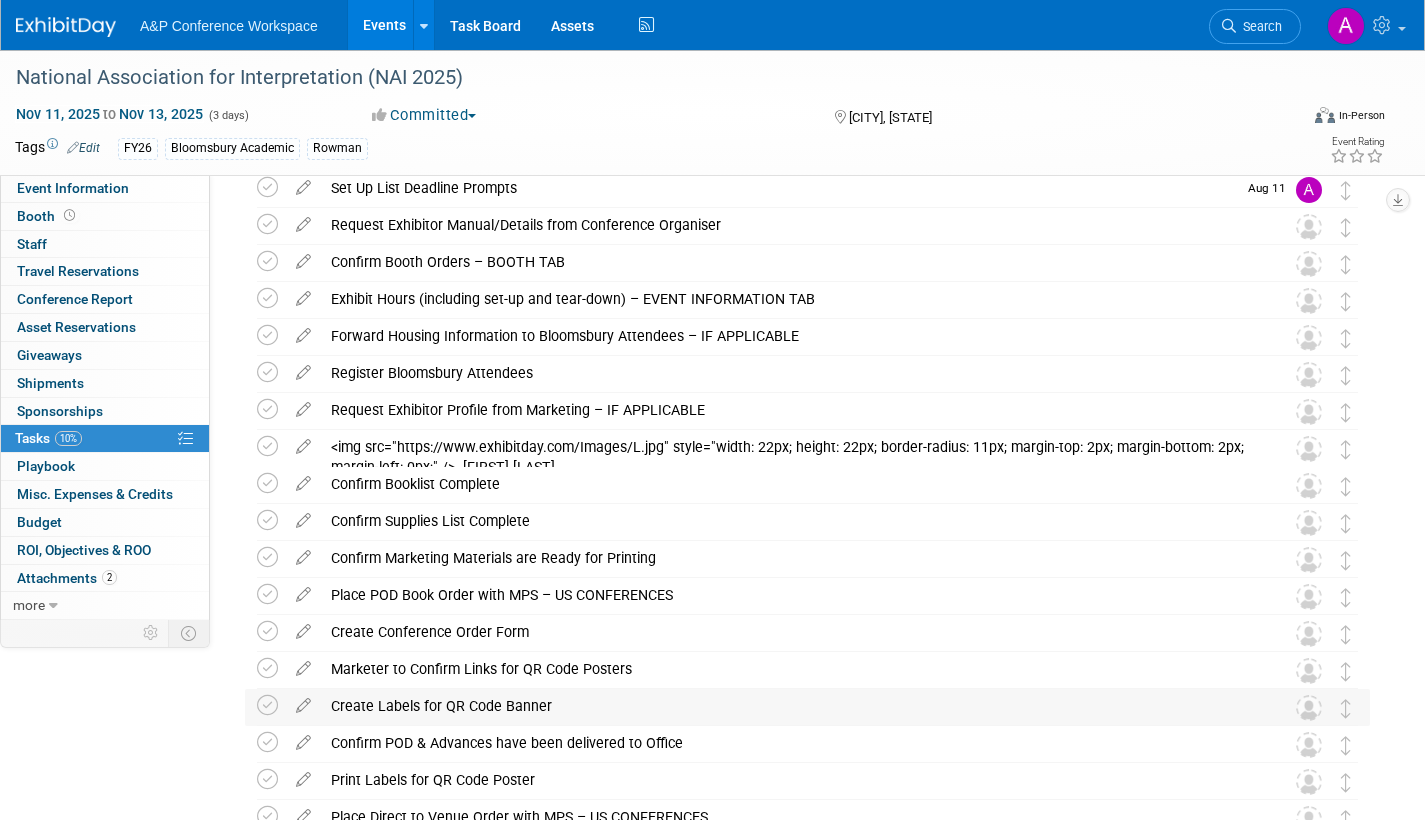 scroll, scrollTop: 104, scrollLeft: 0, axis: vertical 